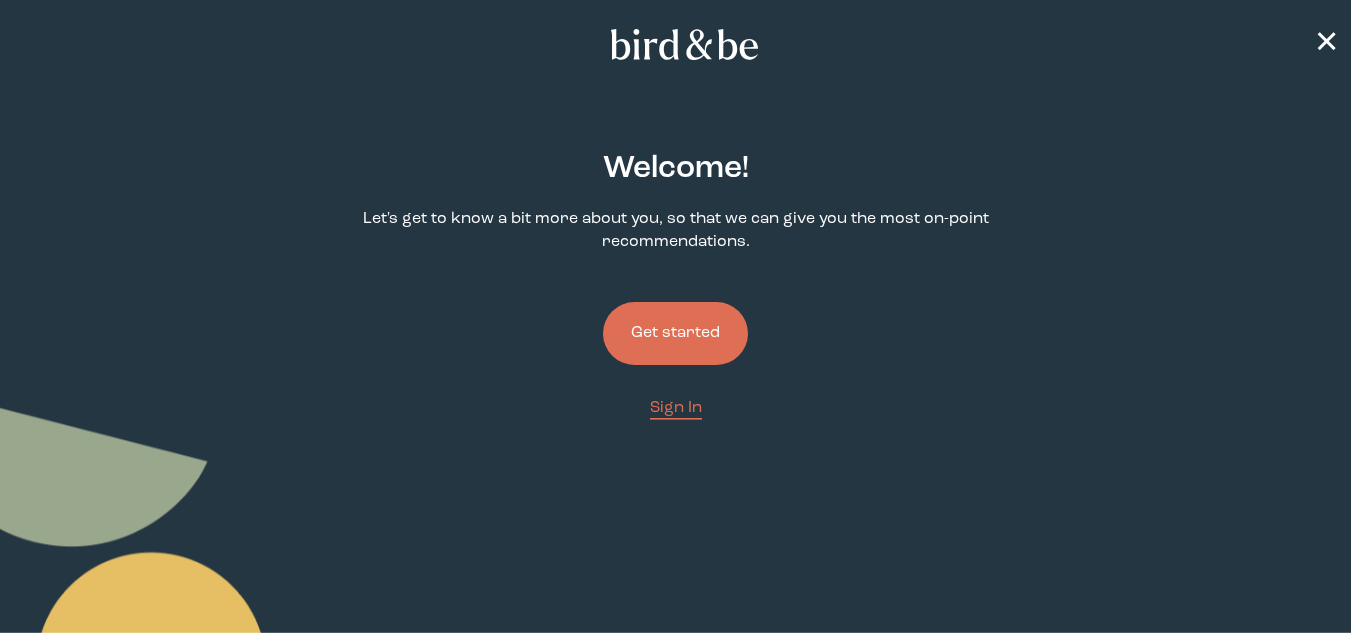 scroll, scrollTop: 0, scrollLeft: 0, axis: both 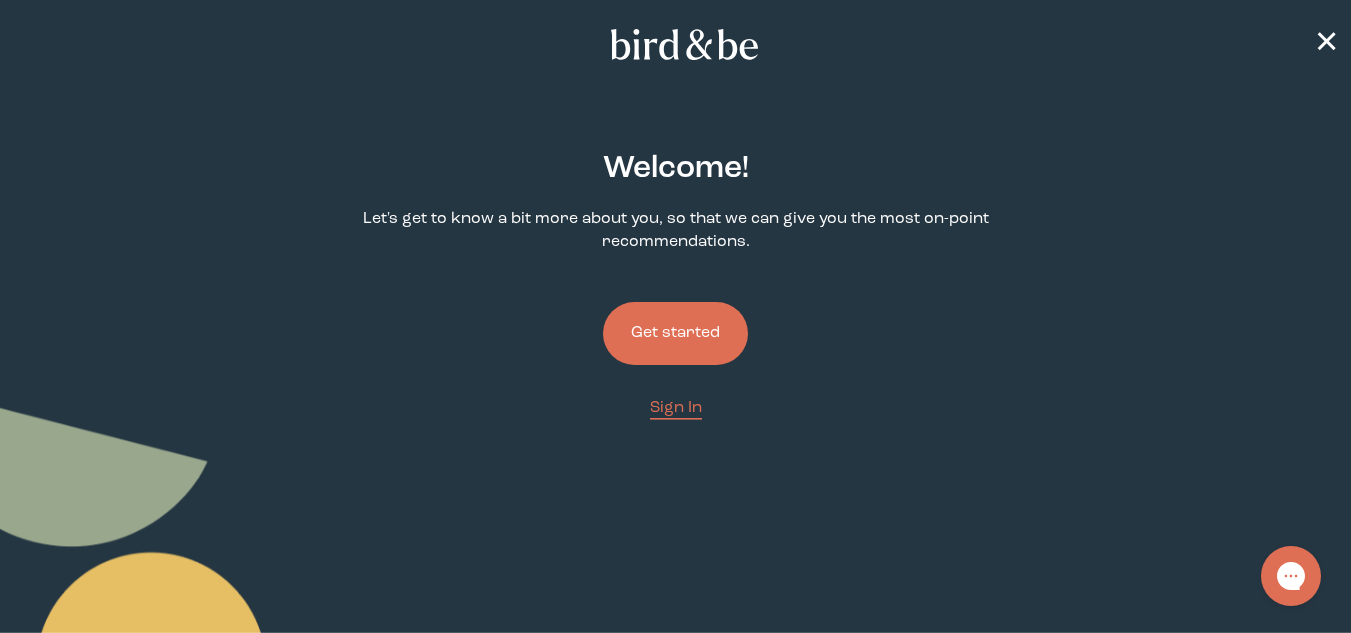 click on "Get started" at bounding box center [675, 333] 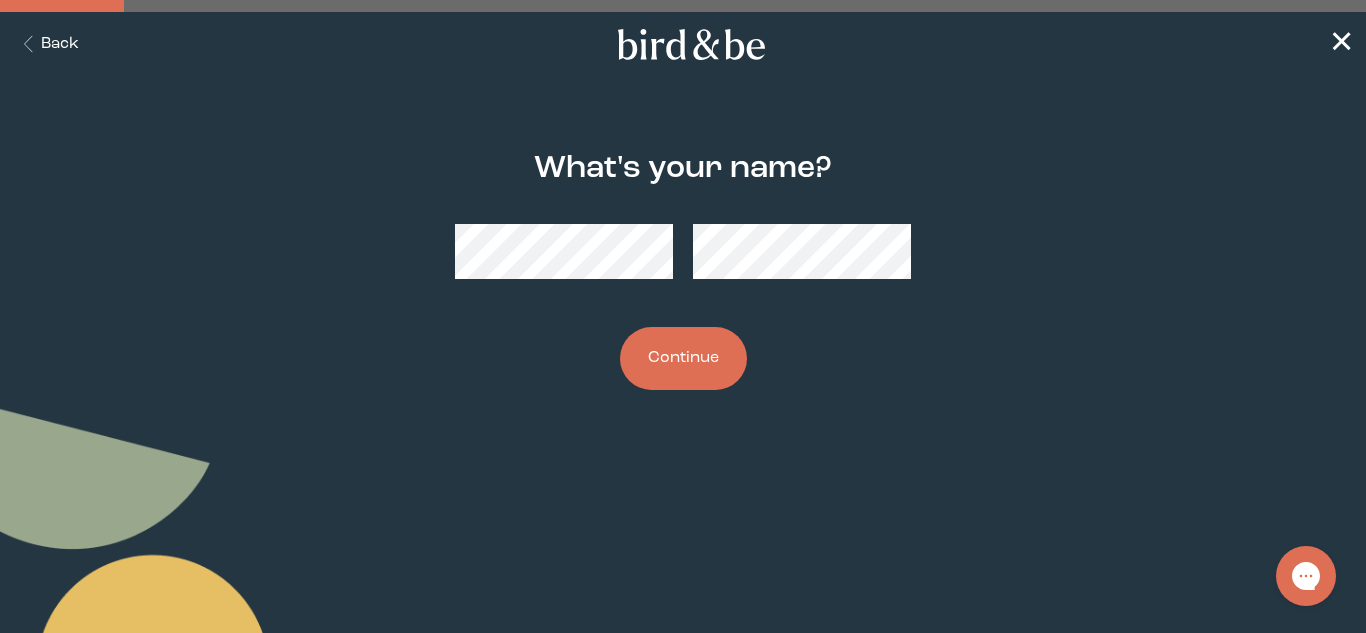 click on "Continue" at bounding box center [683, 358] 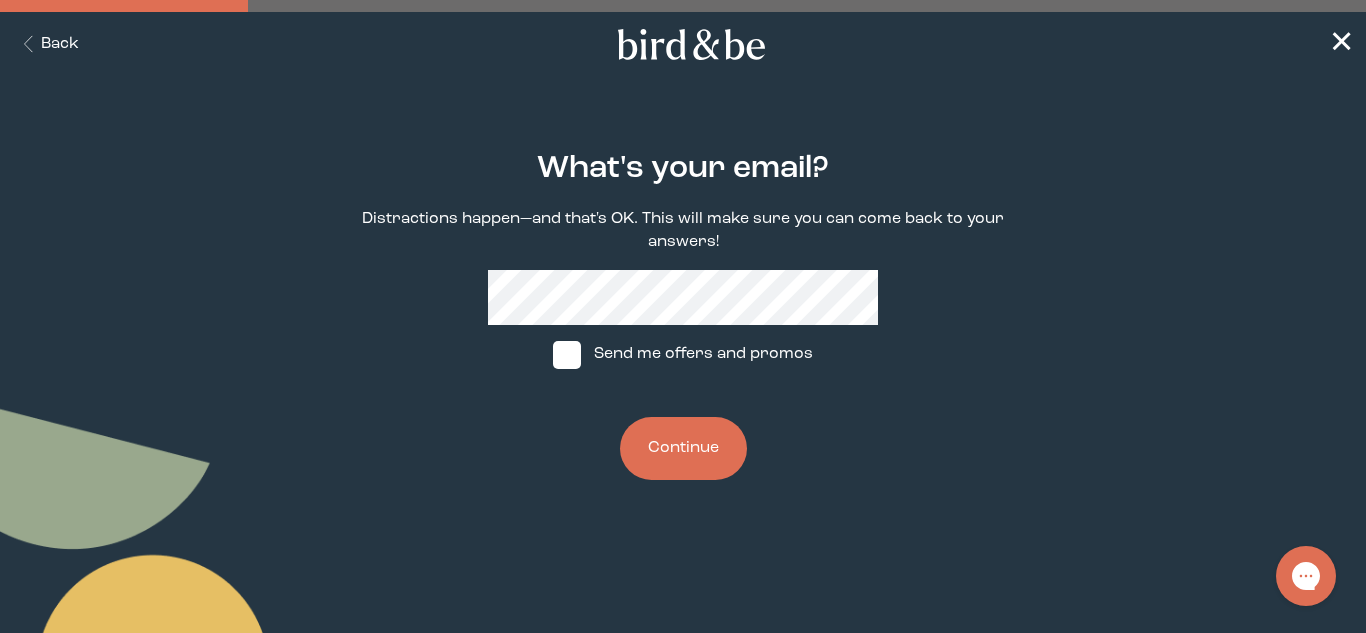 click on "Continue" at bounding box center (683, 448) 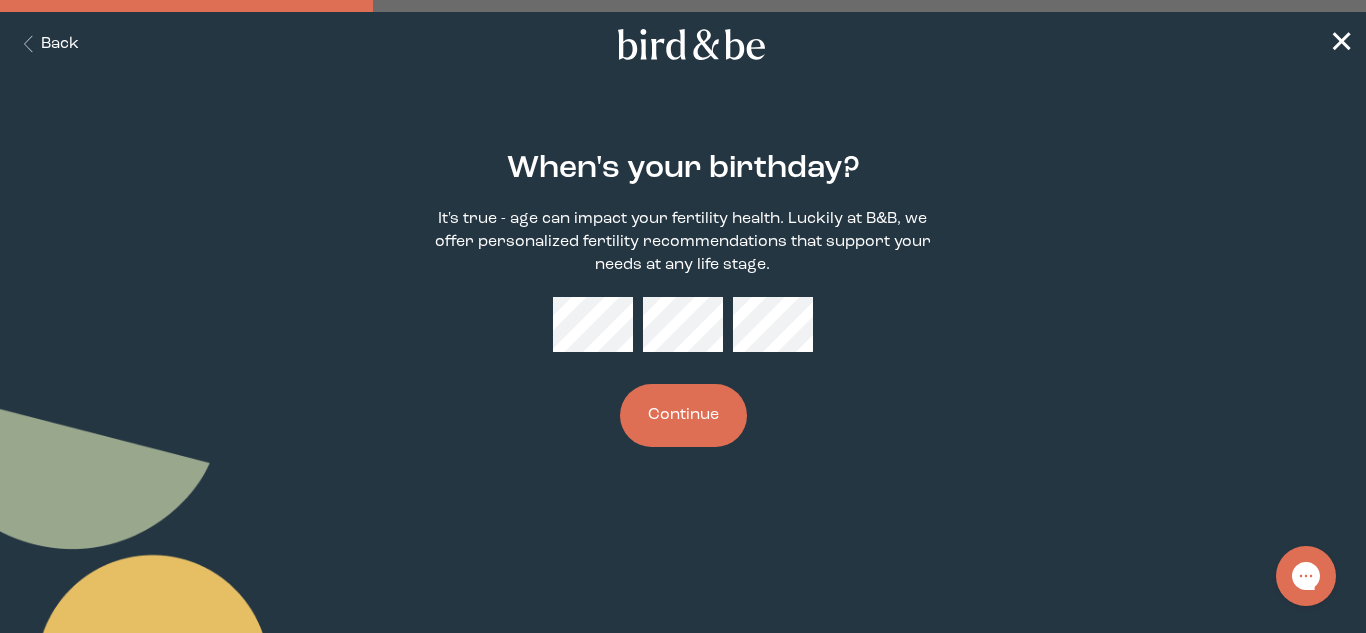 click on "Continue" at bounding box center [683, 415] 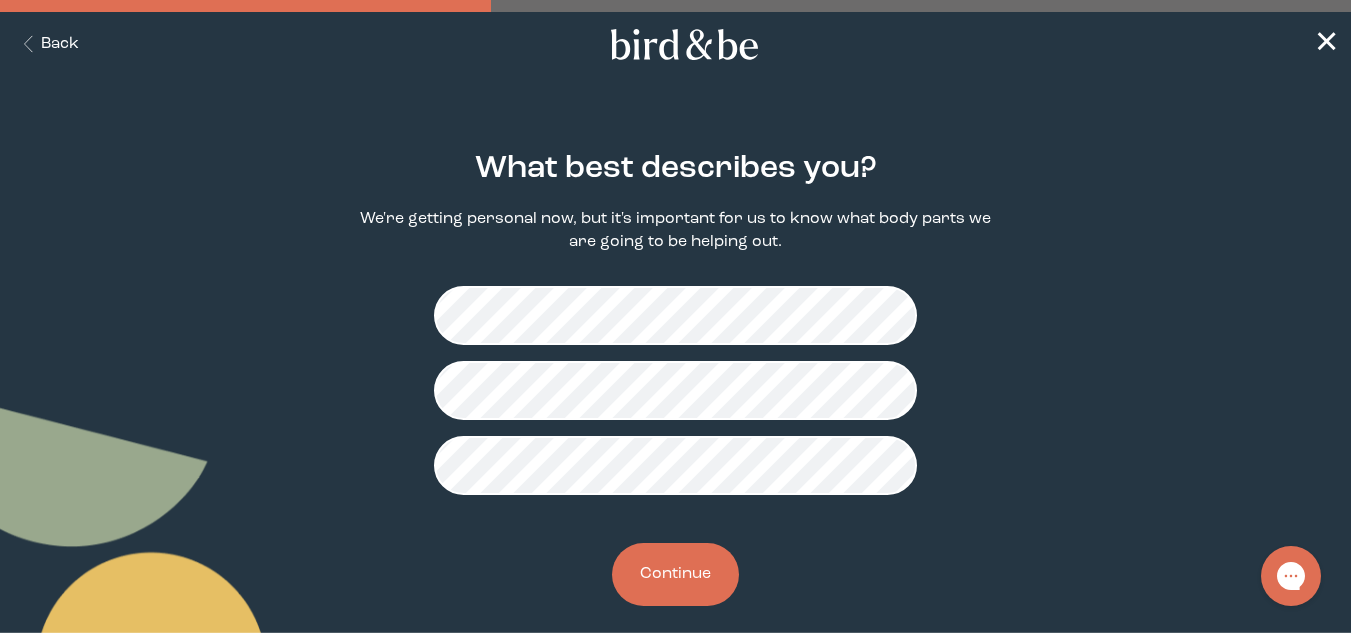 click on "Continue" at bounding box center [675, 574] 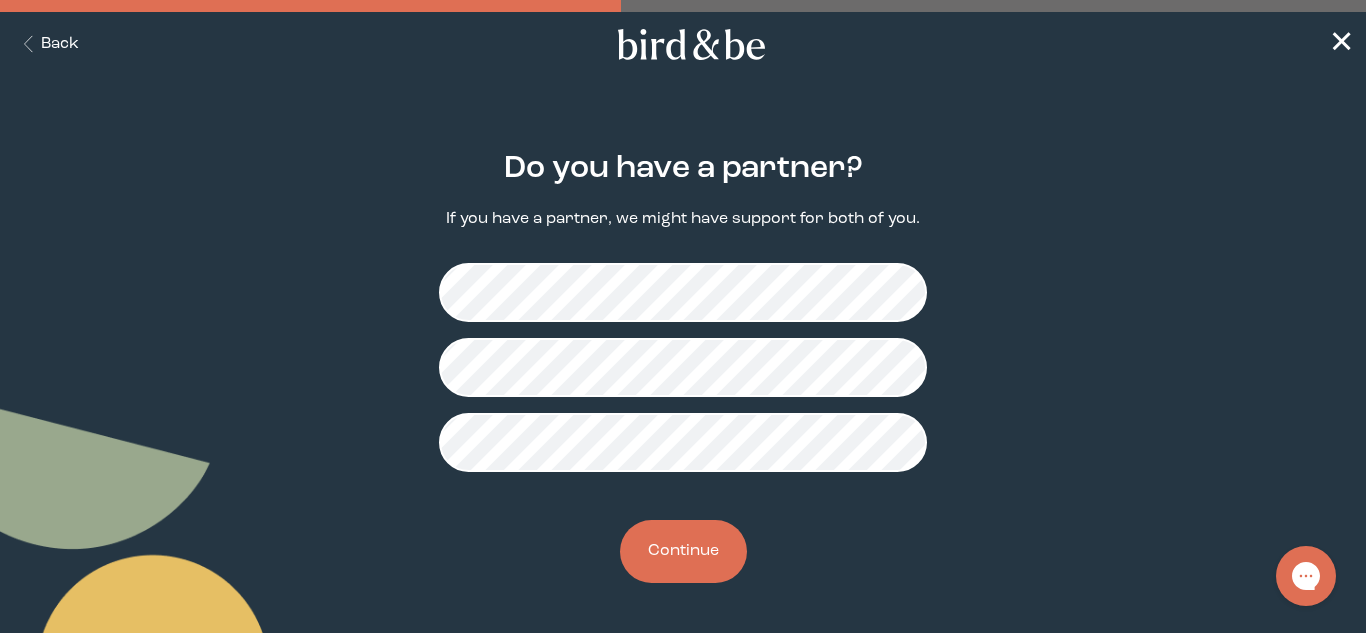 click on "Continue" at bounding box center [683, 551] 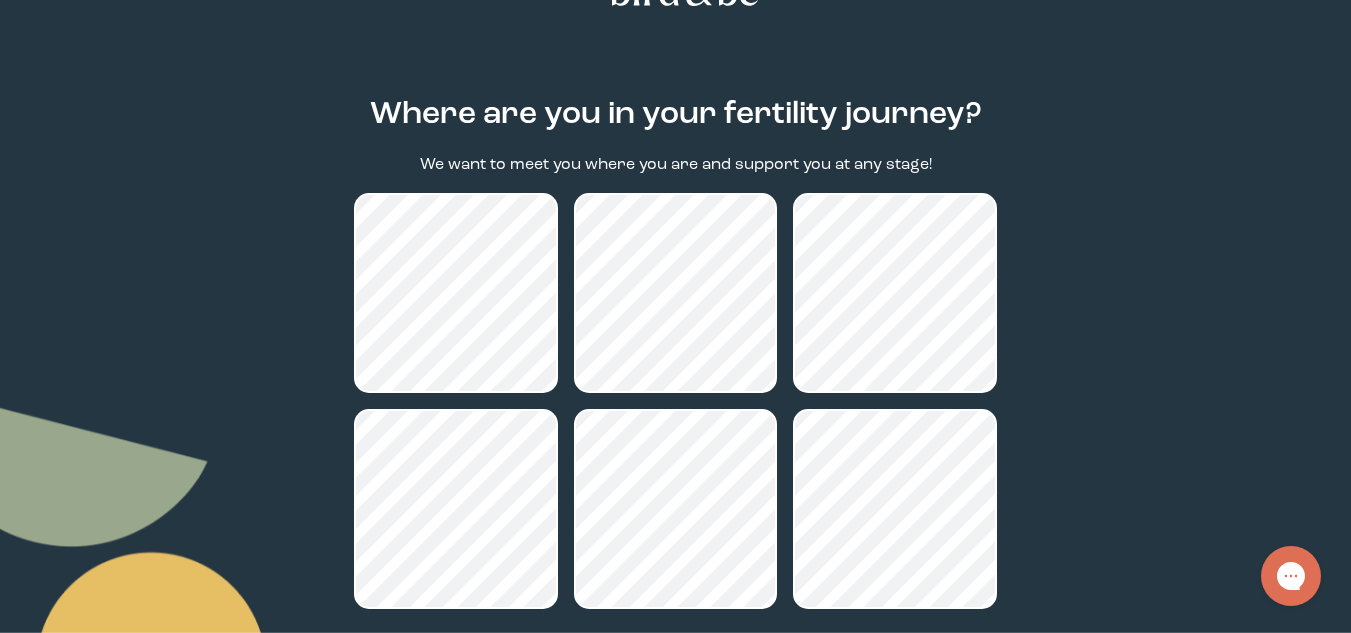 scroll, scrollTop: 100, scrollLeft: 0, axis: vertical 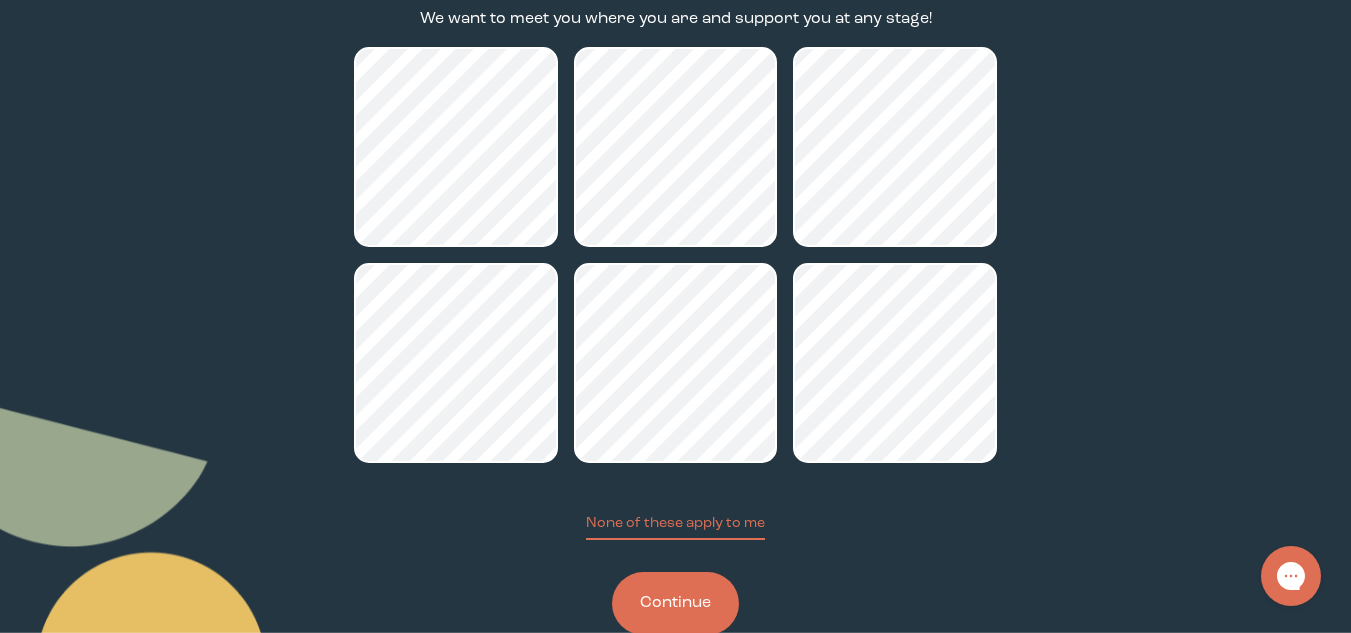 click on "Continue" at bounding box center (675, 603) 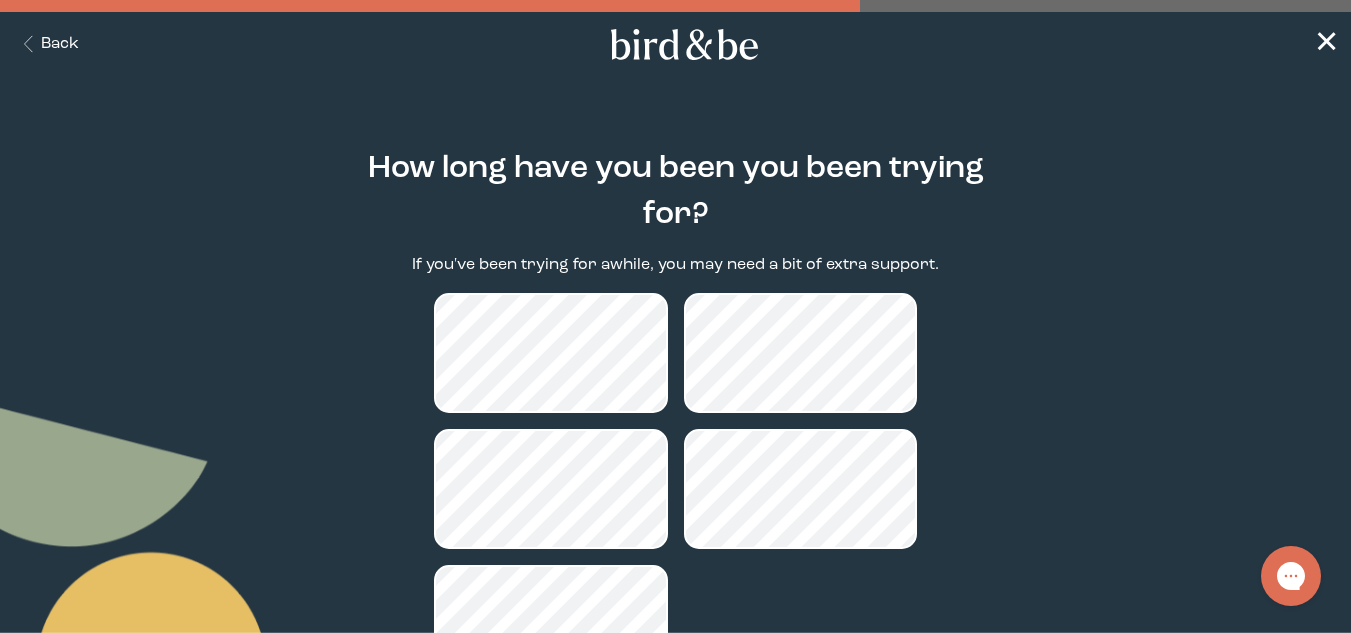 scroll, scrollTop: 100, scrollLeft: 0, axis: vertical 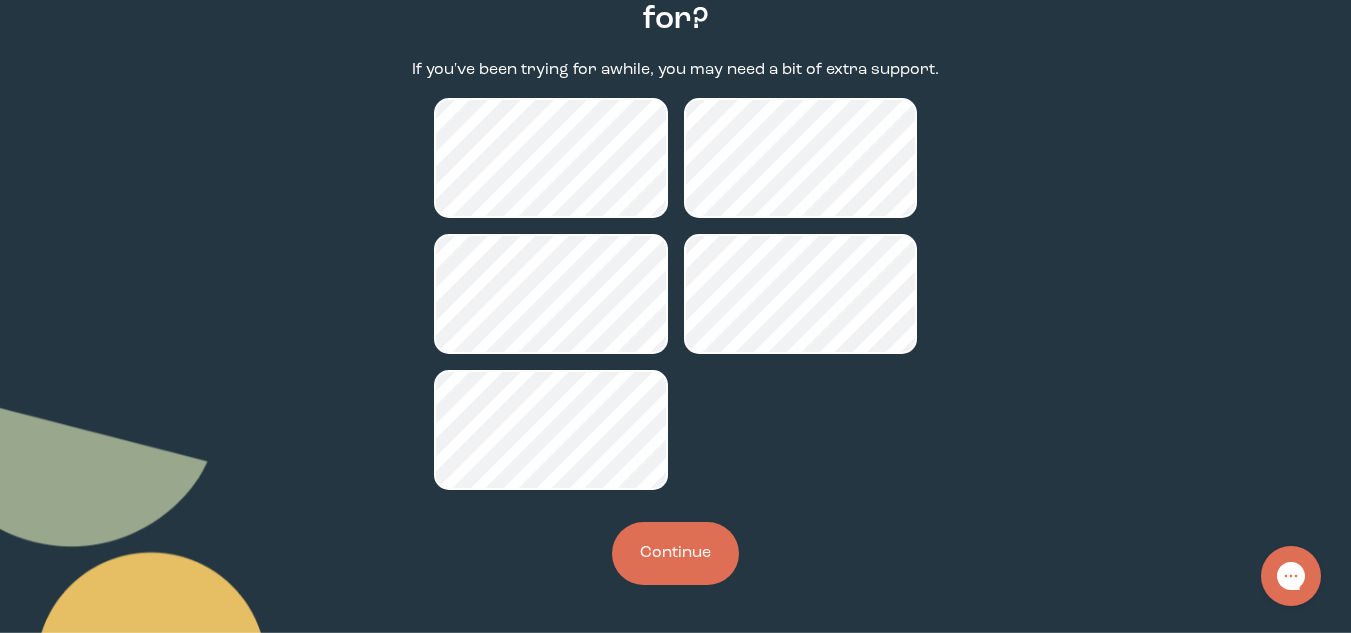 click on "Continue" at bounding box center [675, 553] 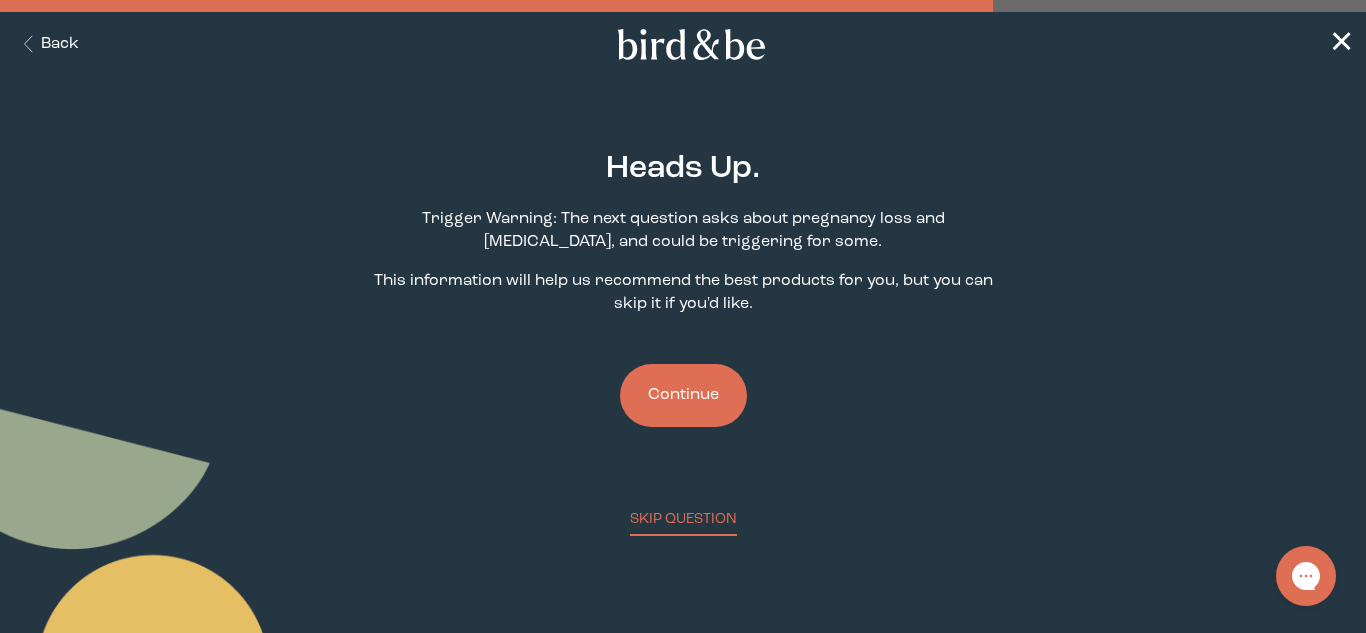 click on "Continue" at bounding box center [683, 395] 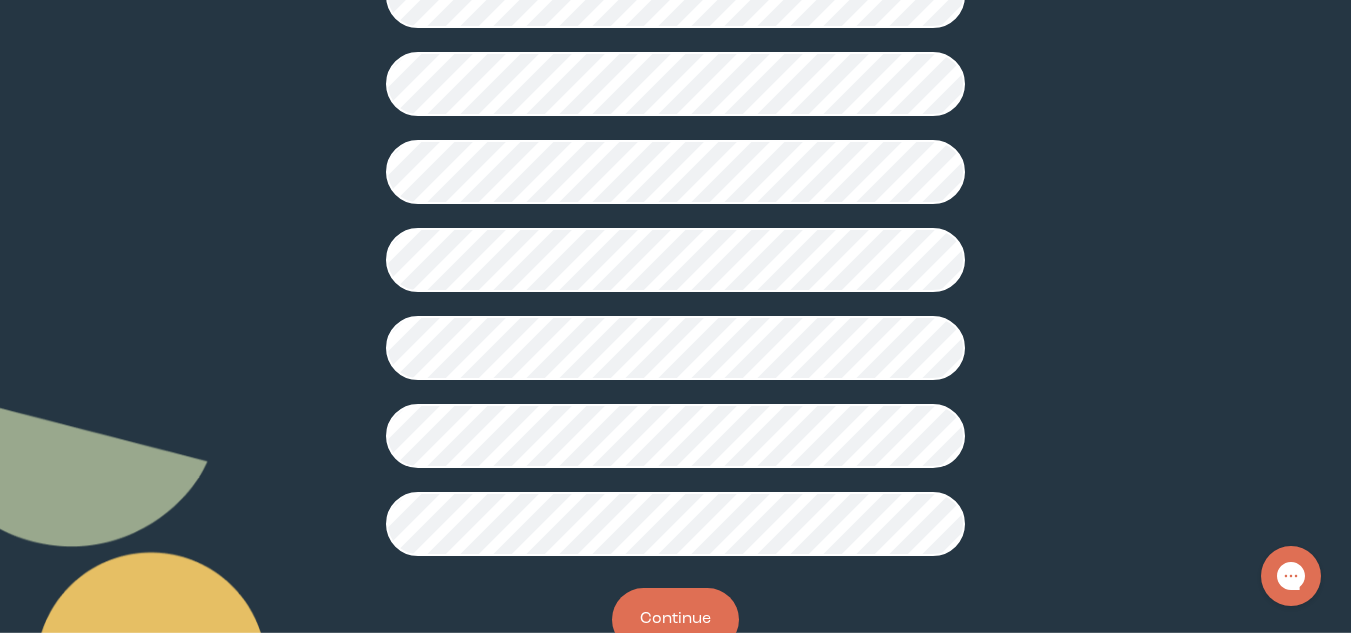scroll, scrollTop: 600, scrollLeft: 0, axis: vertical 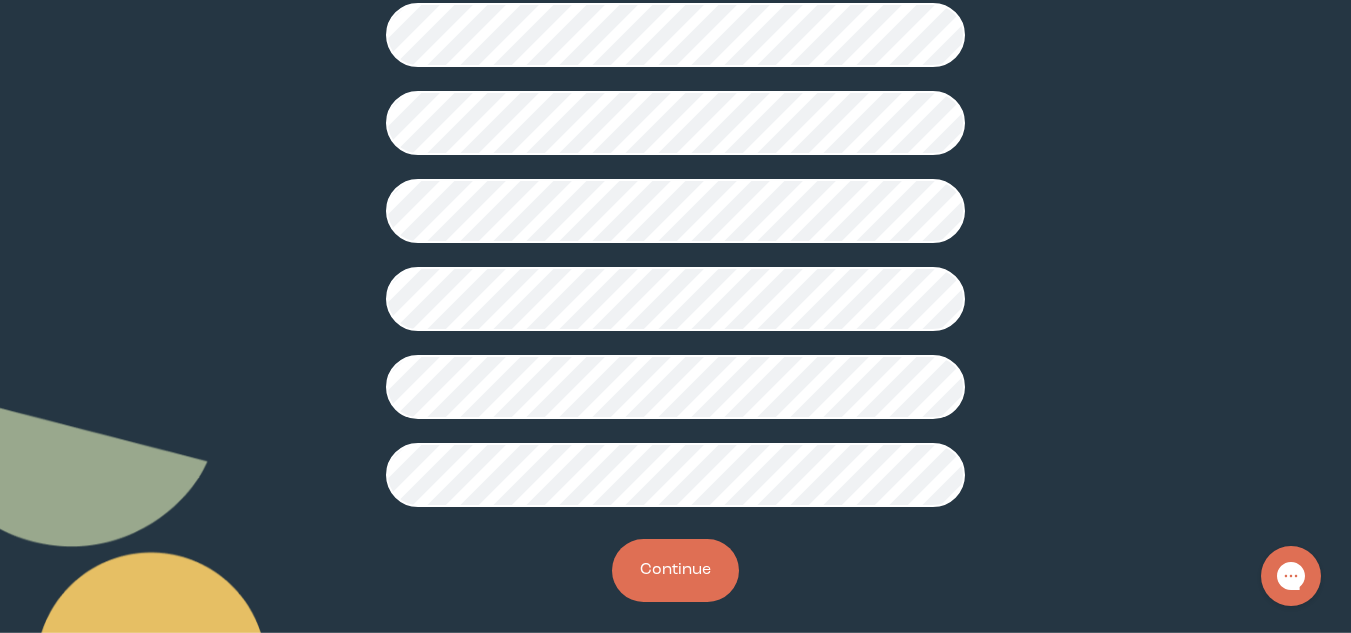 click on "Continue" at bounding box center [675, 570] 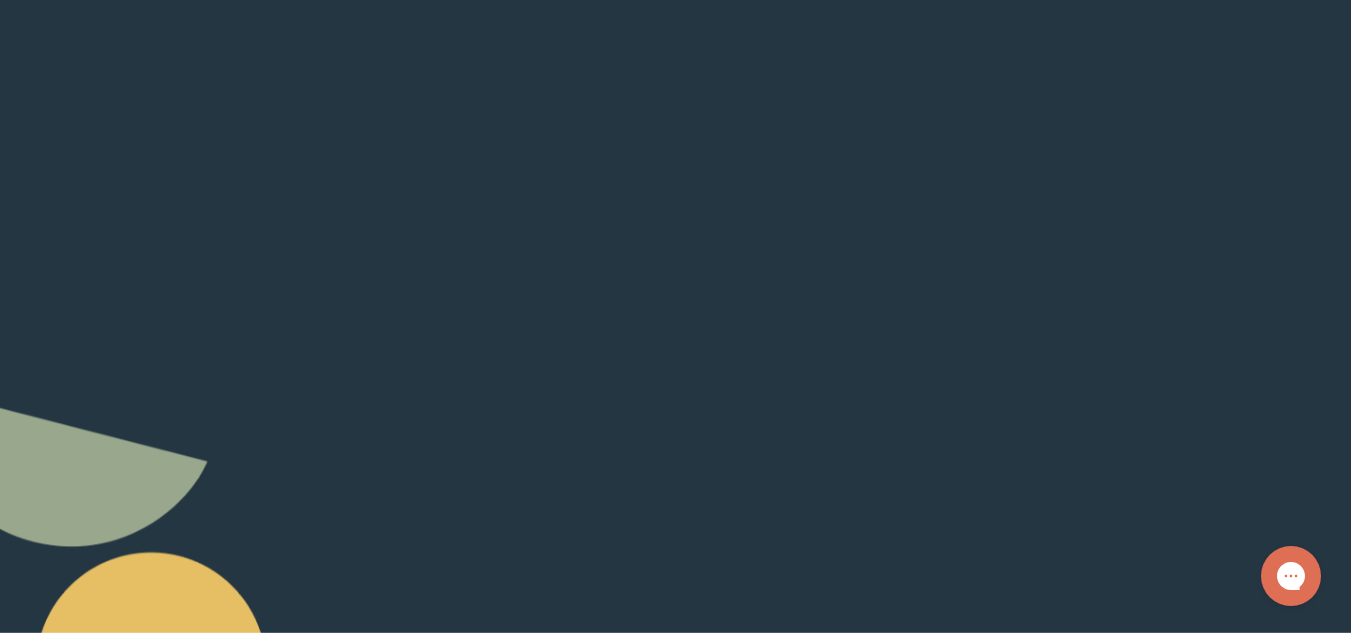 scroll, scrollTop: 0, scrollLeft: 0, axis: both 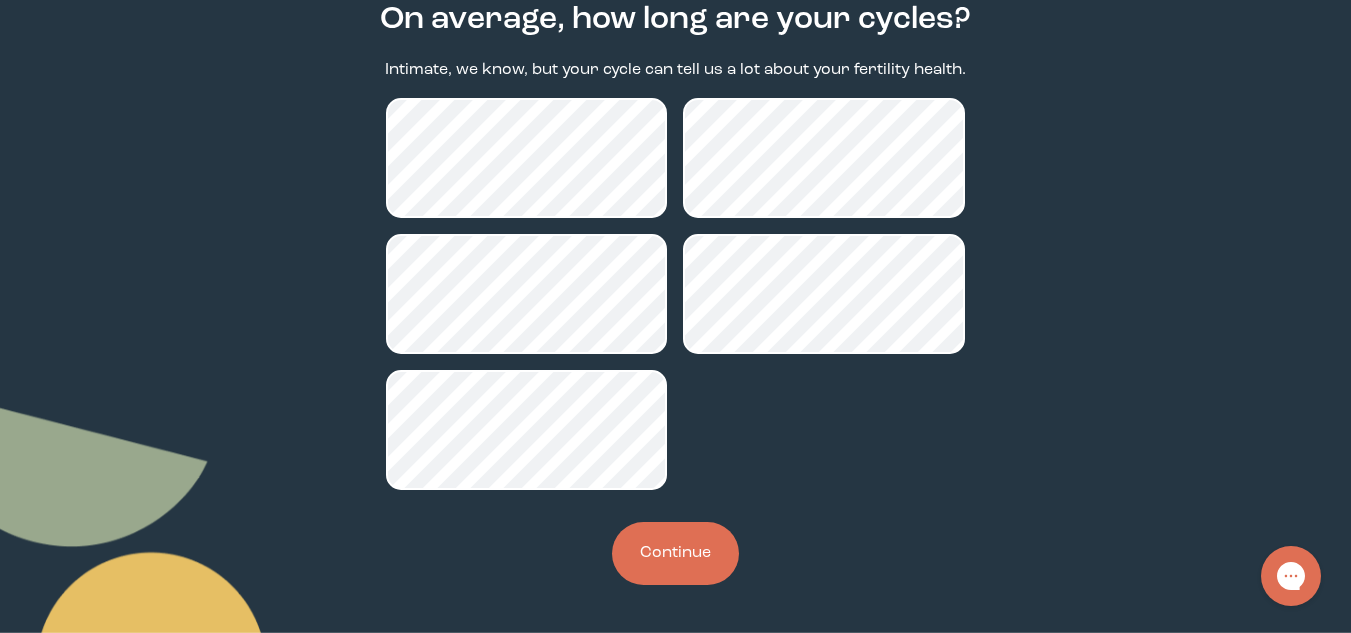 click on "Continue" at bounding box center (675, 553) 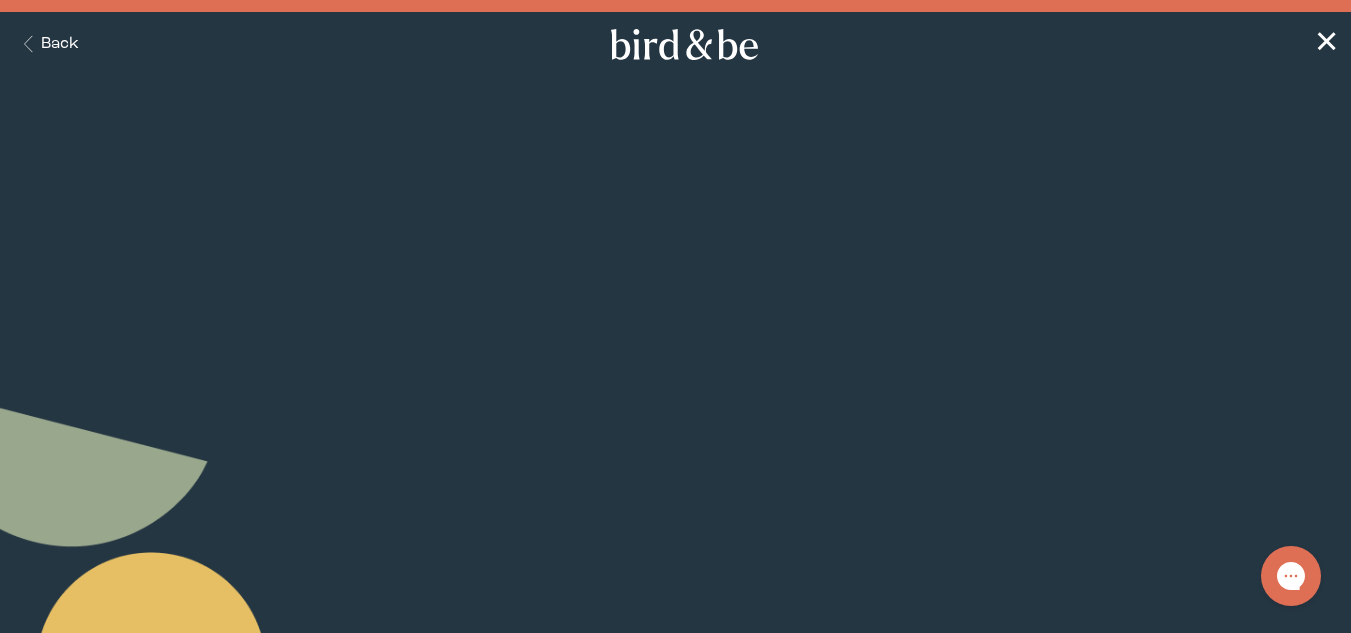 scroll, scrollTop: 0, scrollLeft: 0, axis: both 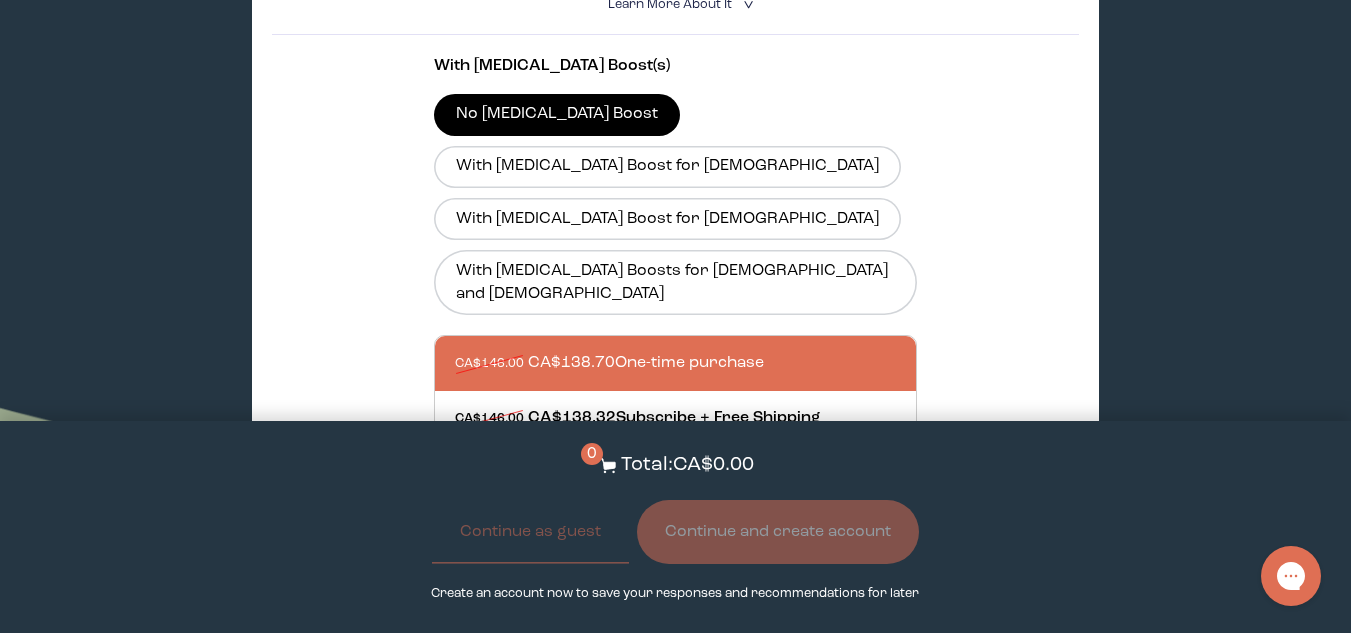 click at bounding box center (696, 363) 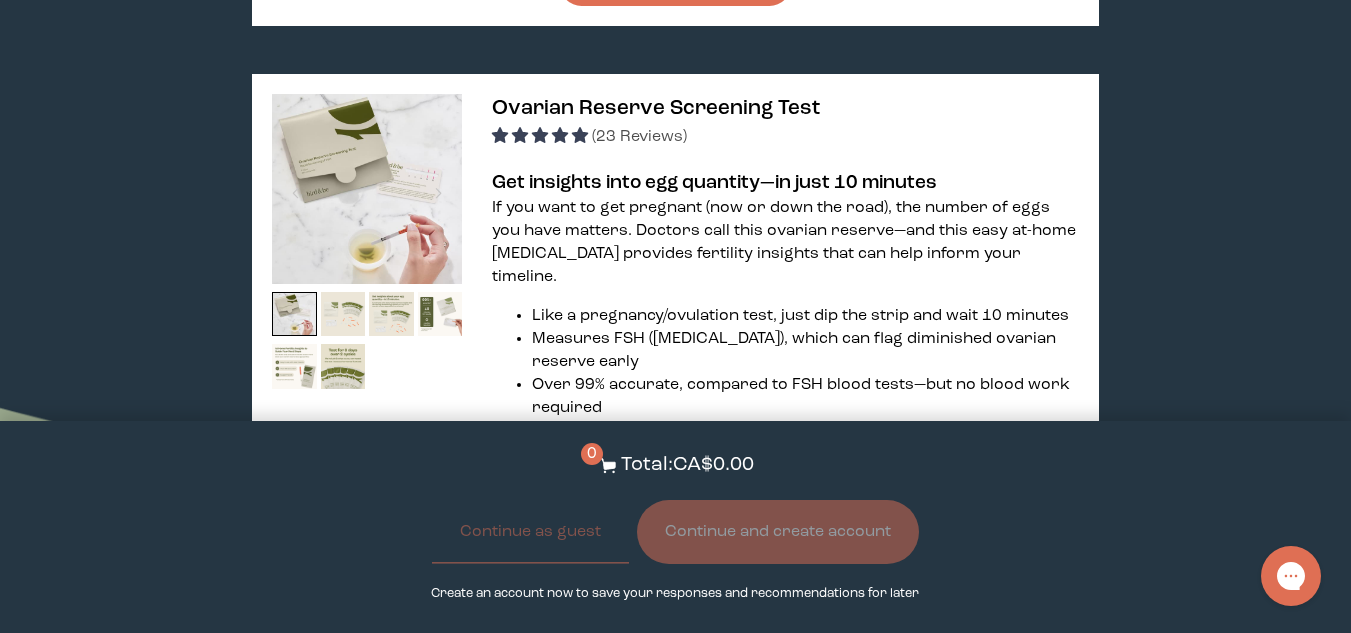 scroll, scrollTop: 4800, scrollLeft: 0, axis: vertical 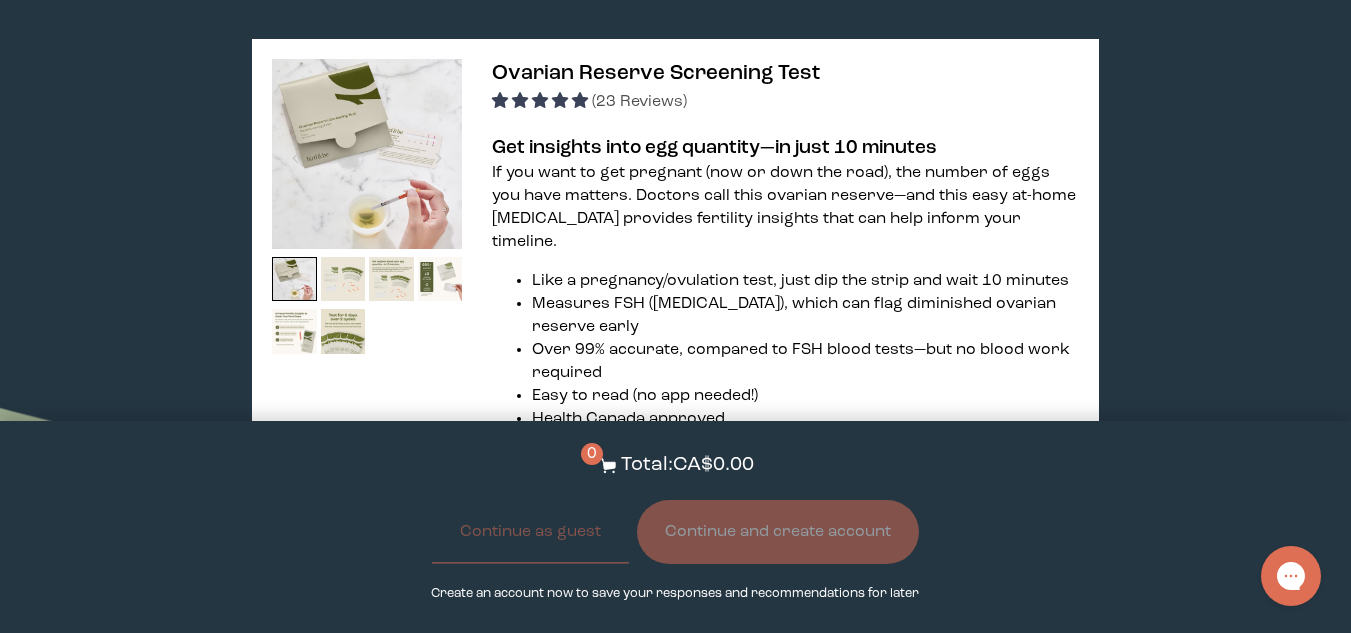 click on "Add to Cart - CA$50.00" at bounding box center (675, 598) 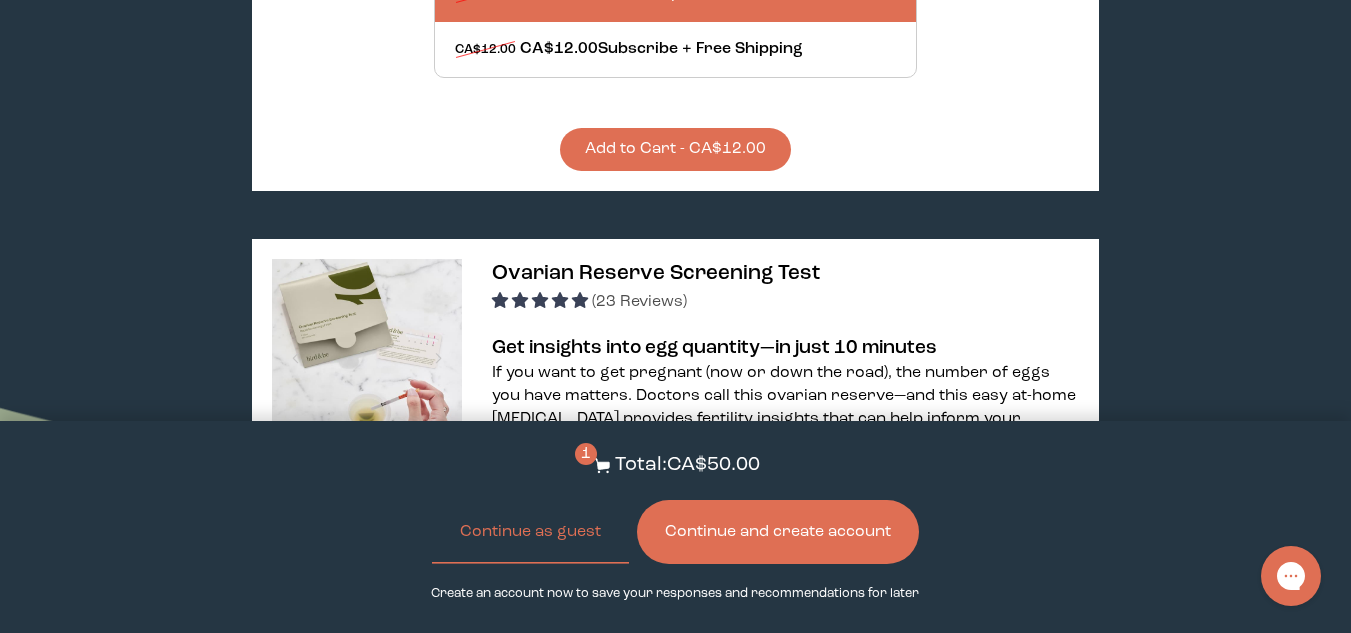 scroll, scrollTop: 4500, scrollLeft: 0, axis: vertical 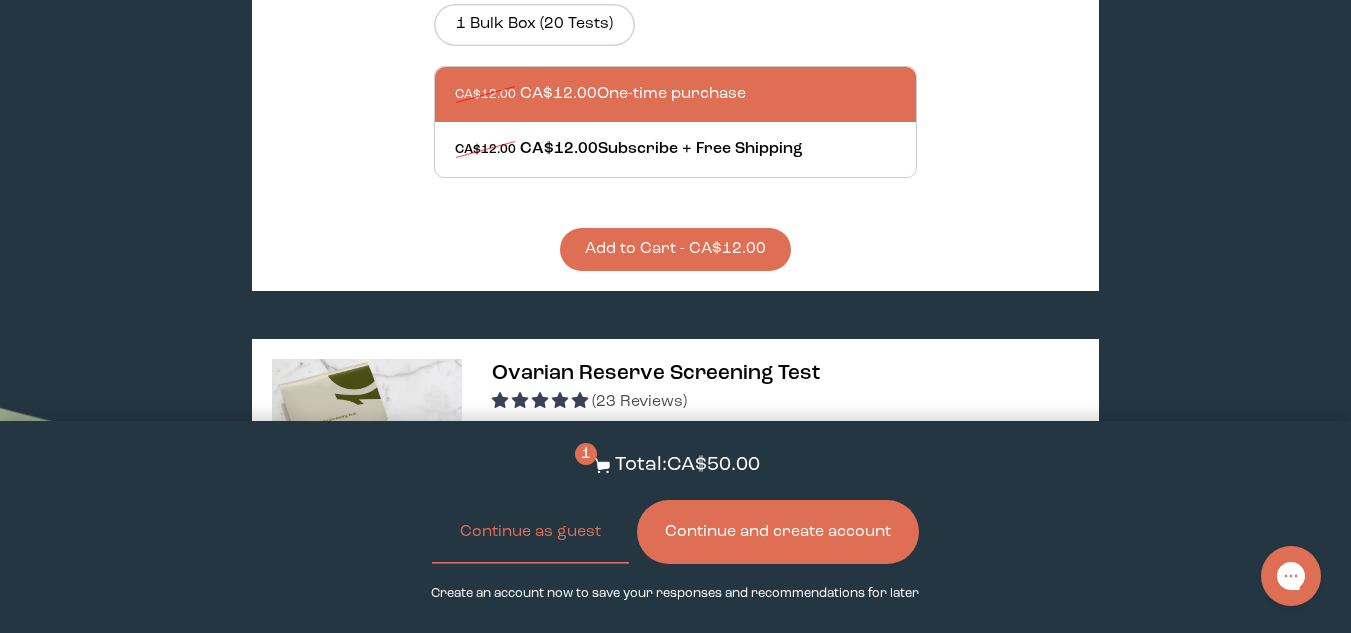 click at bounding box center (343, 579) 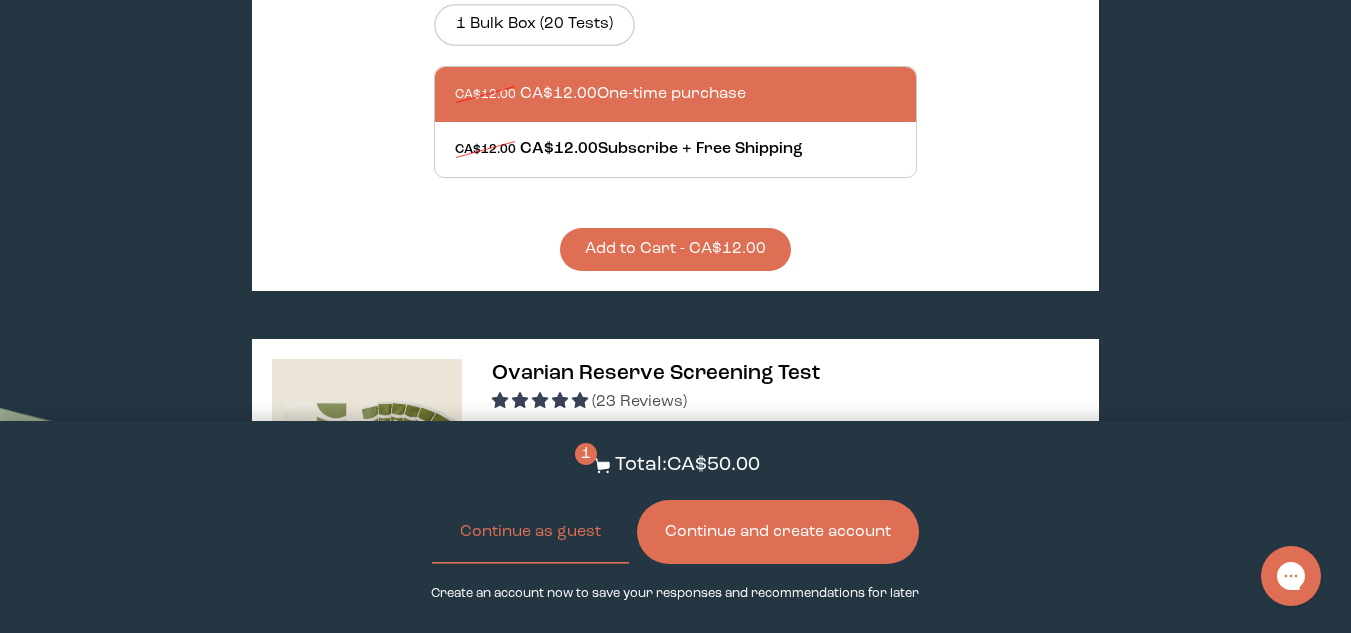 click at bounding box center (391, 579) 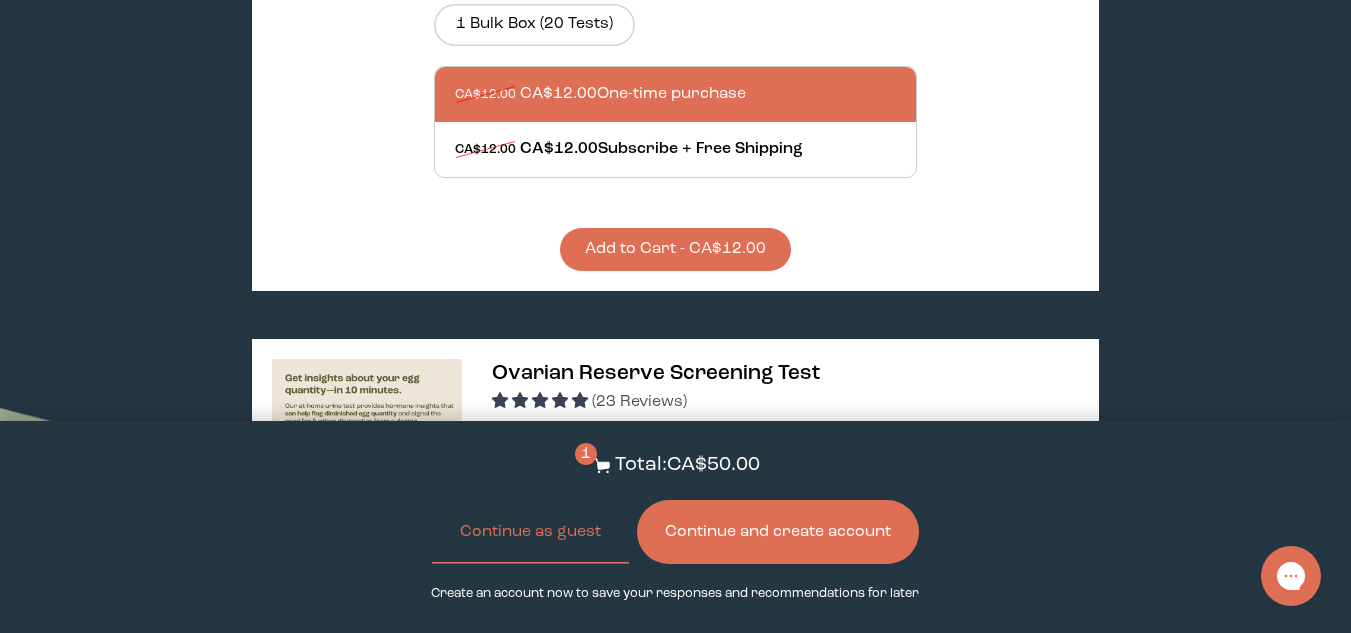 click at bounding box center (440, 579) 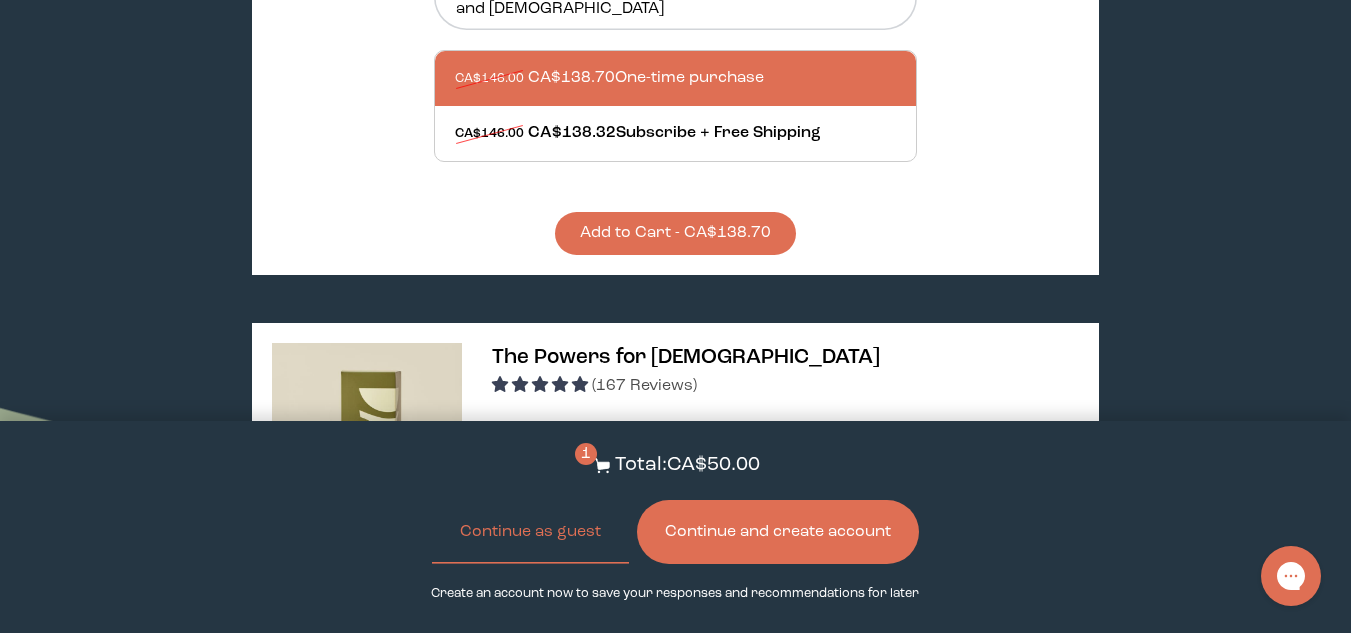 scroll, scrollTop: 800, scrollLeft: 0, axis: vertical 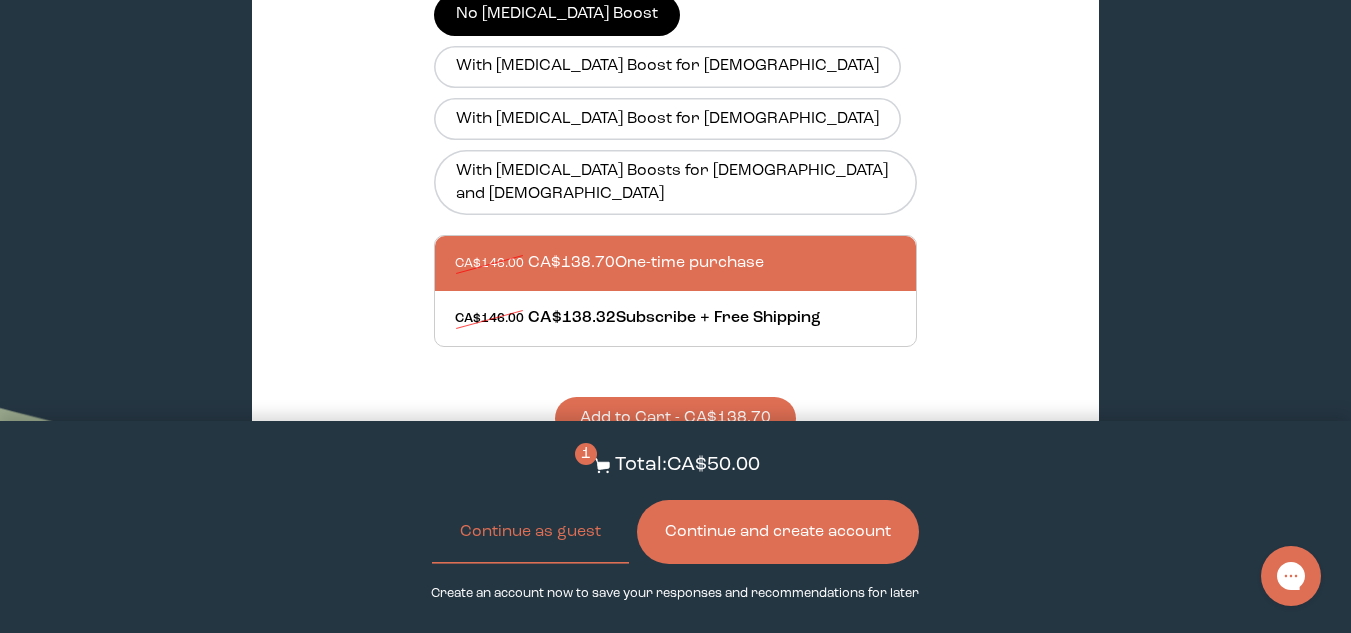 click at bounding box center (696, 263) 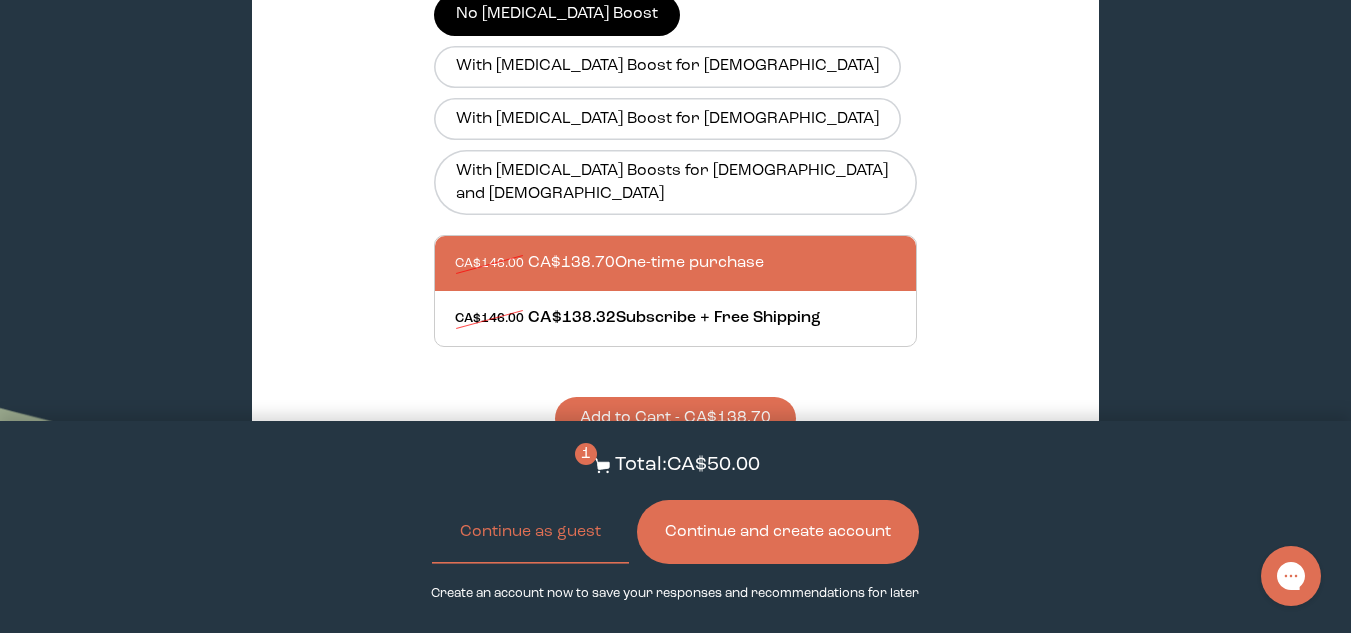 click on "Add to Cart - CA$138.70" at bounding box center (675, 418) 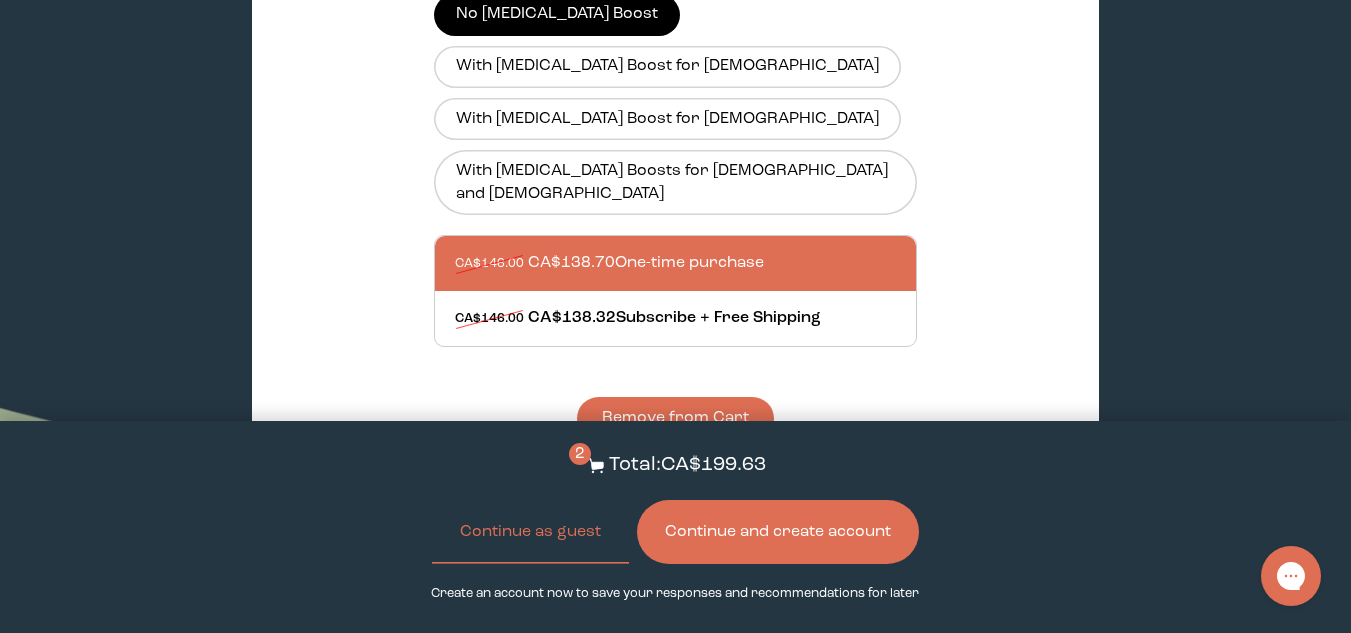 click on "Continue and create account" at bounding box center [778, 532] 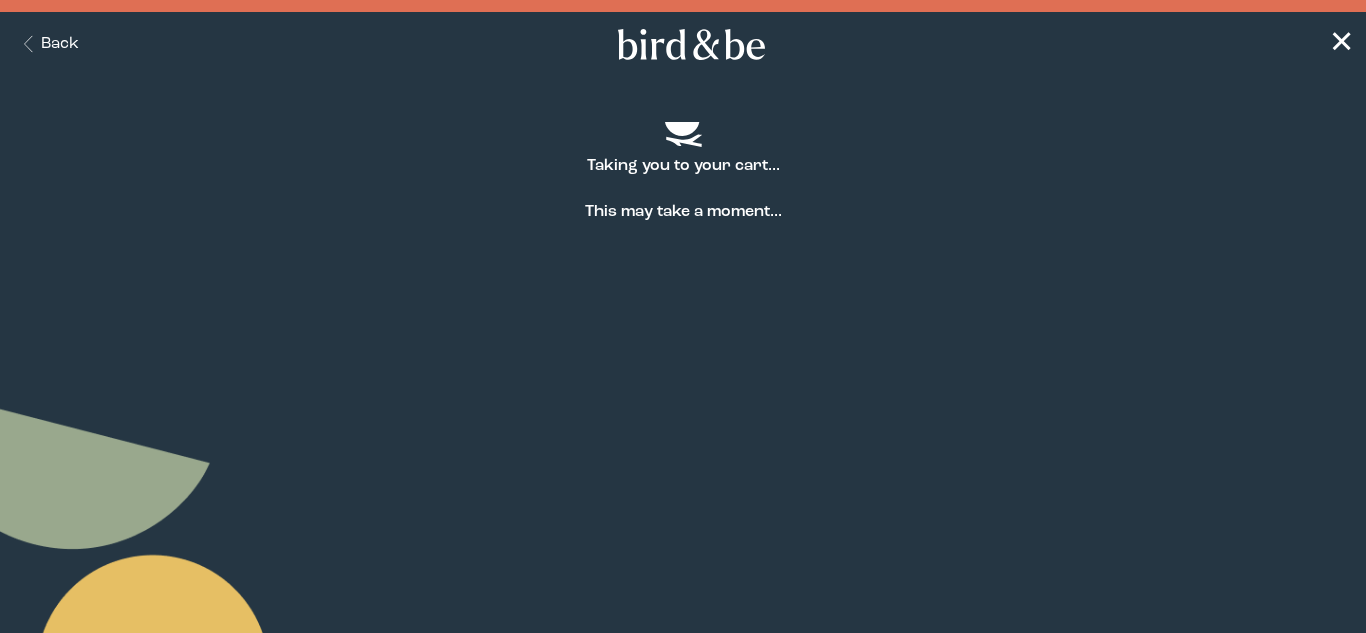 scroll, scrollTop: 0, scrollLeft: 0, axis: both 